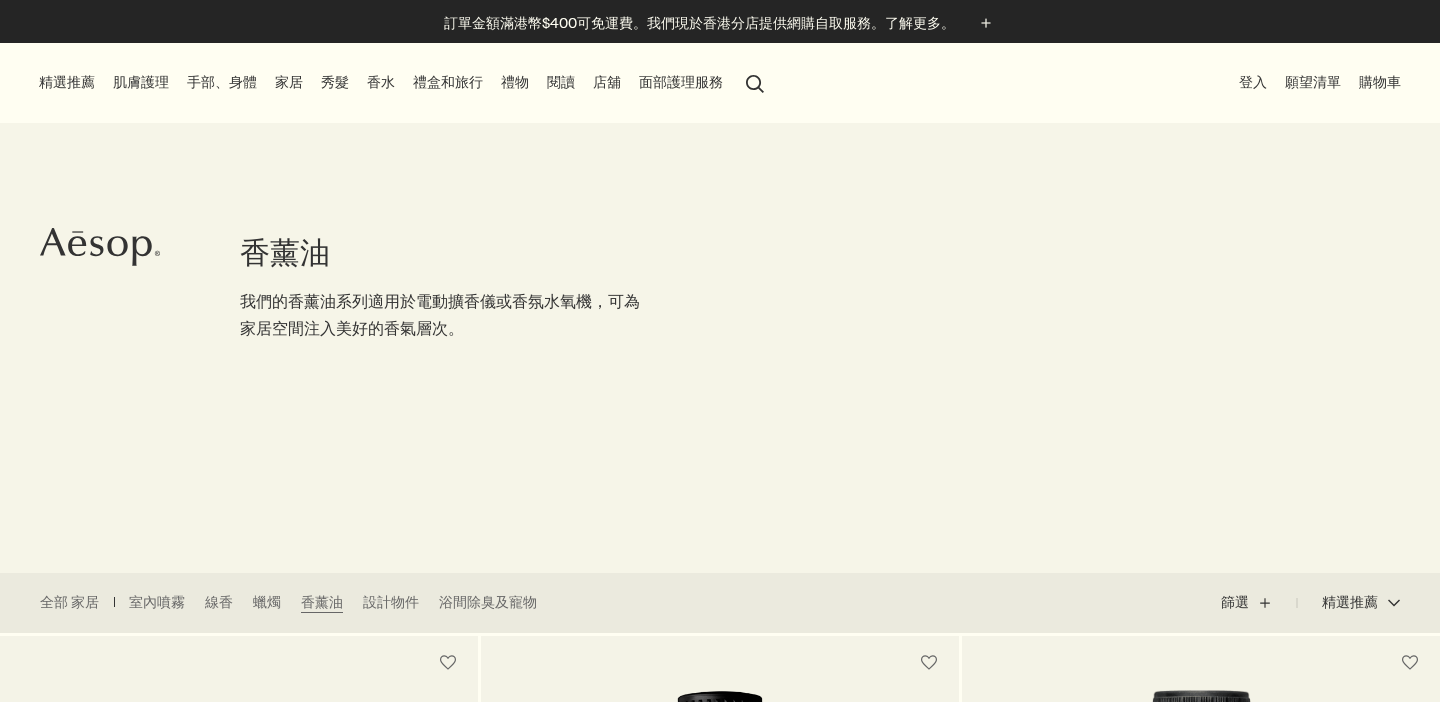 scroll, scrollTop: 0, scrollLeft: 0, axis: both 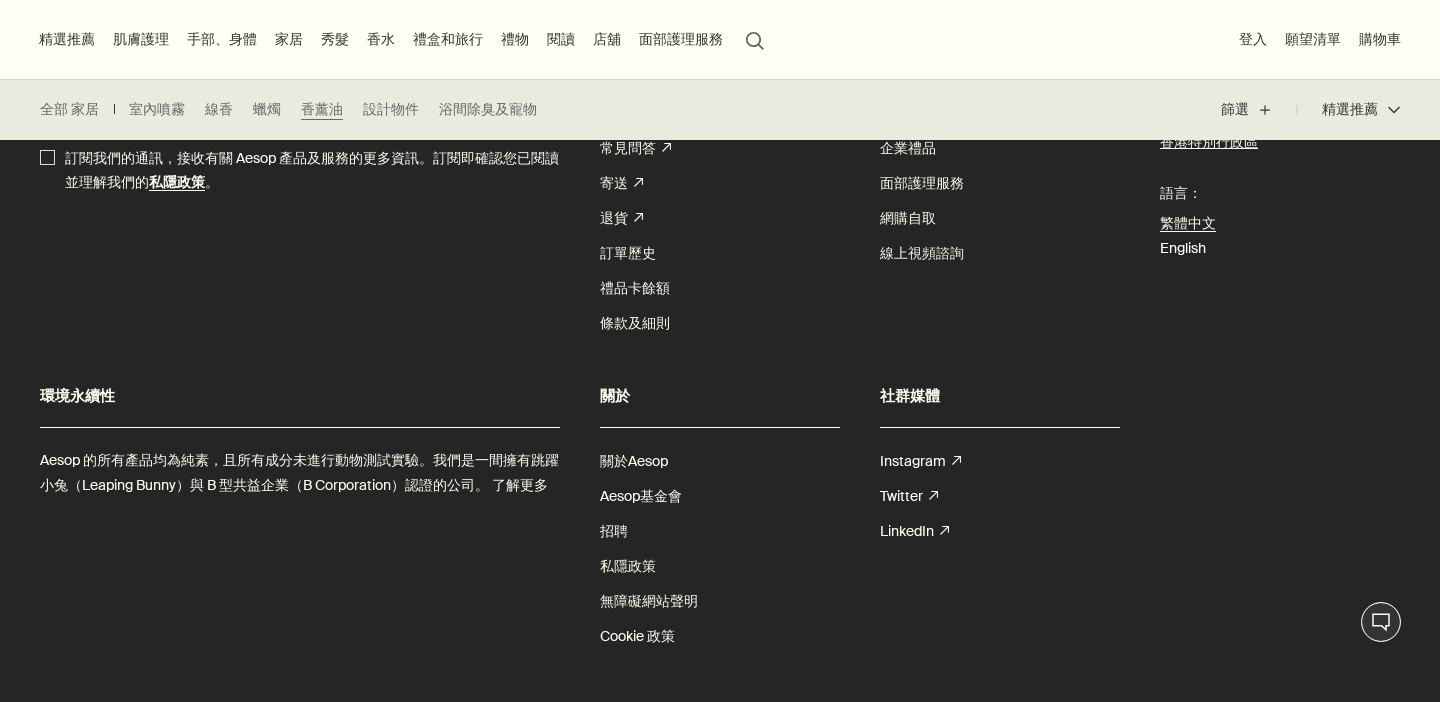 click on "English" at bounding box center [1183, 248] 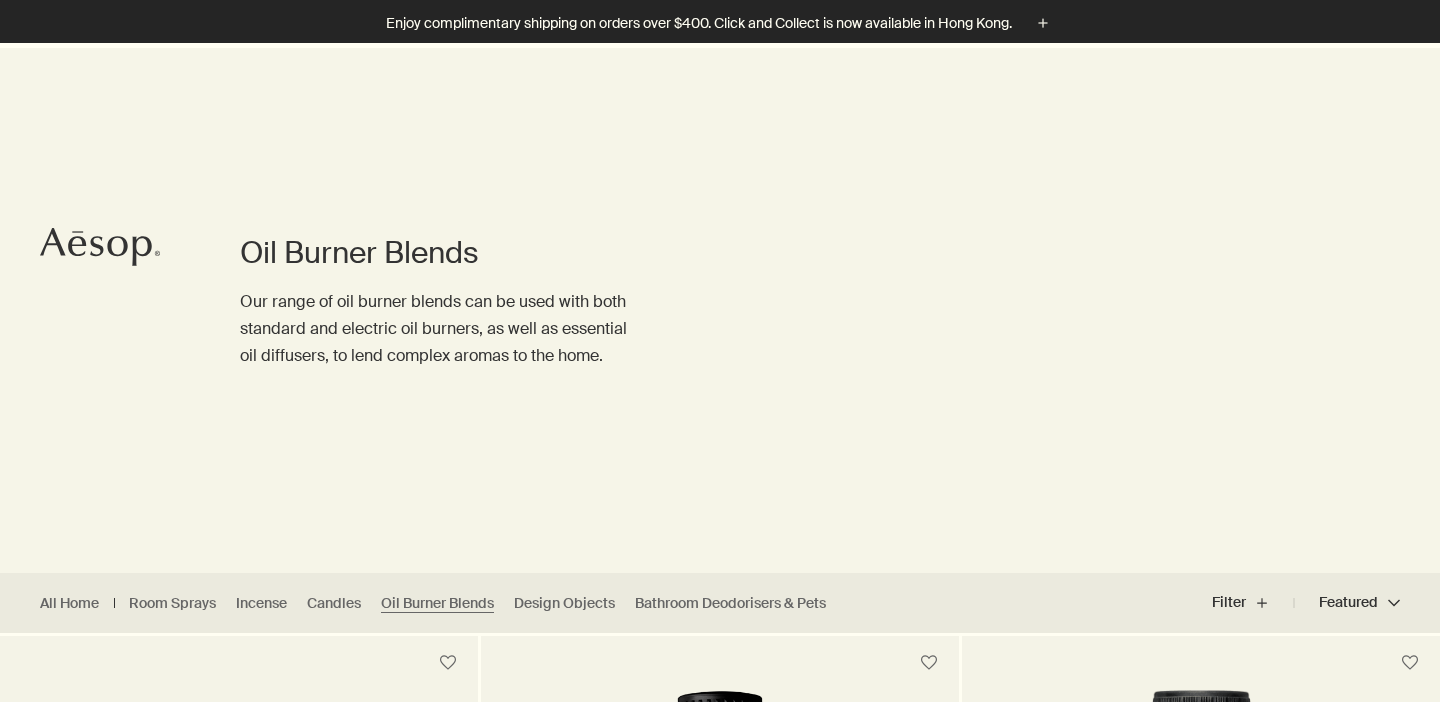 scroll, scrollTop: 245, scrollLeft: 0, axis: vertical 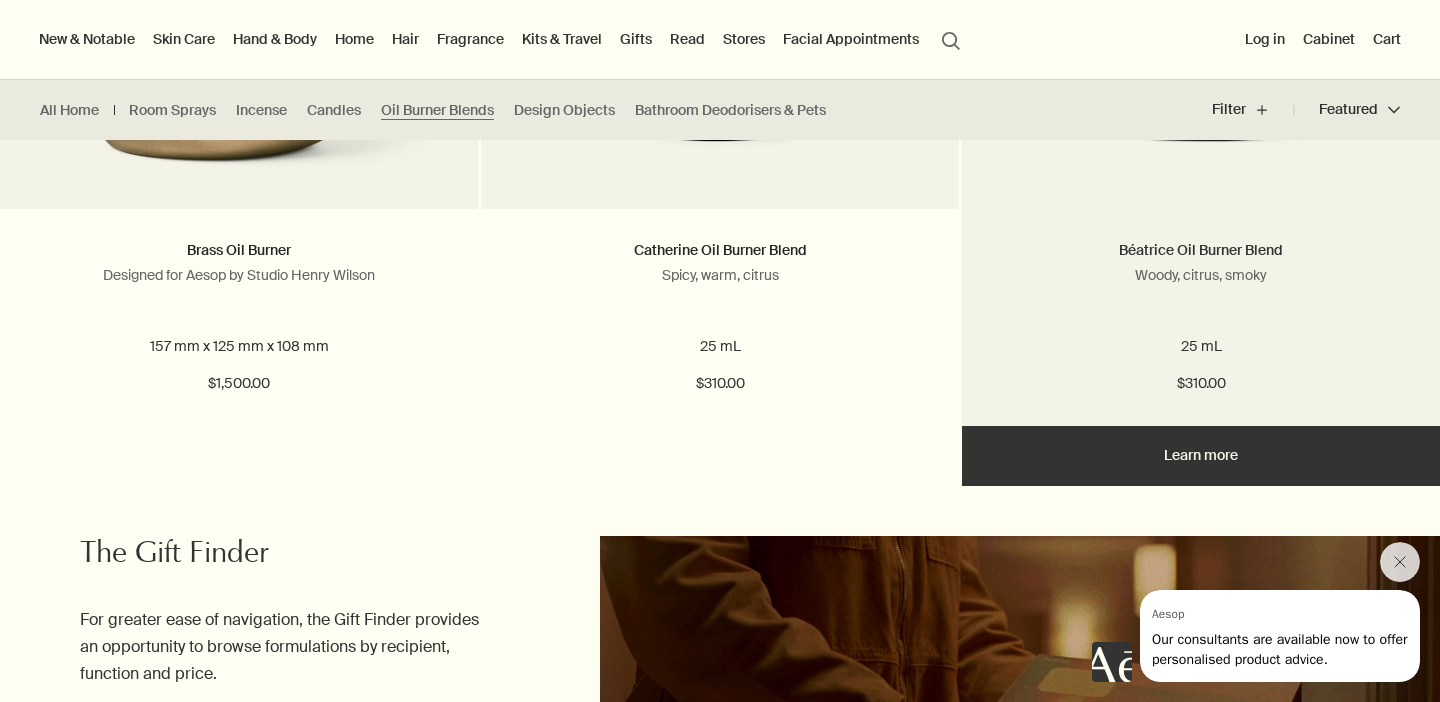 click on "Béatrice Oil Burner Blend" at bounding box center (1201, 250) 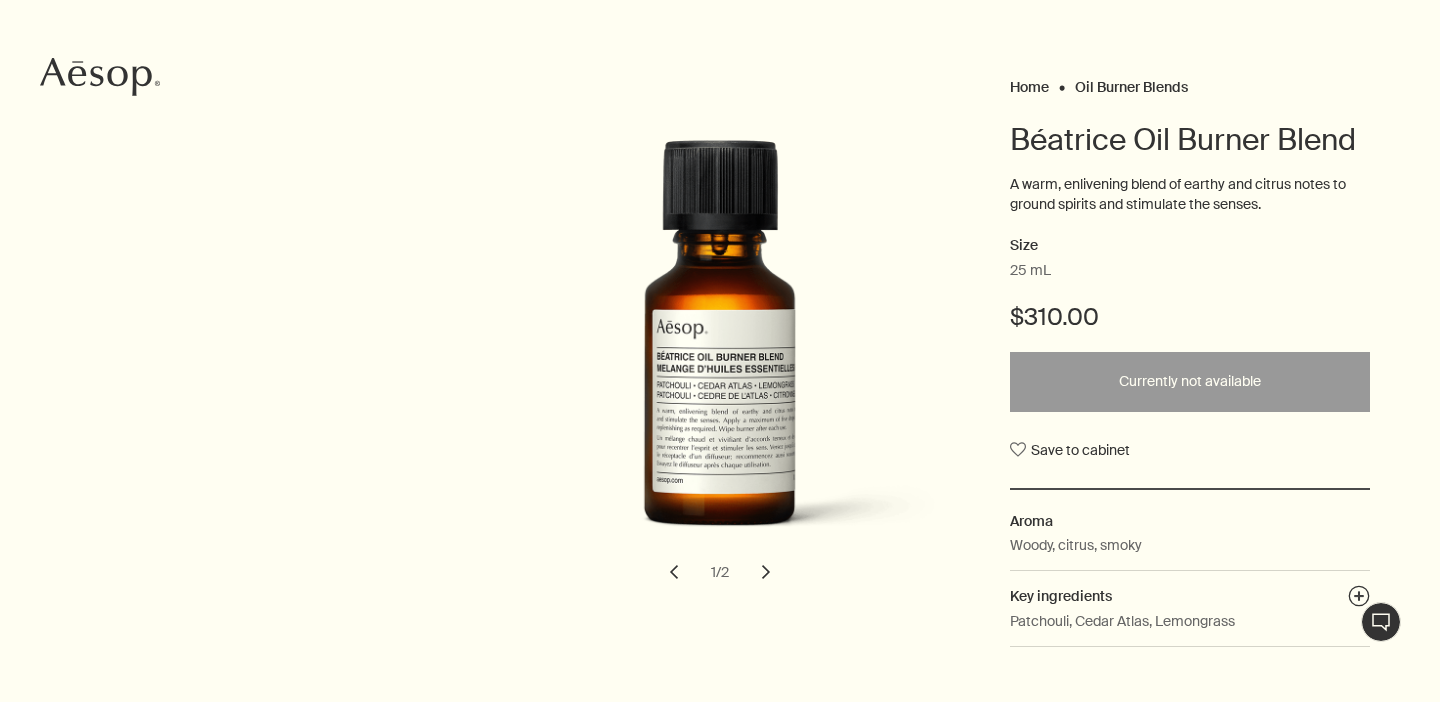 scroll, scrollTop: 0, scrollLeft: 0, axis: both 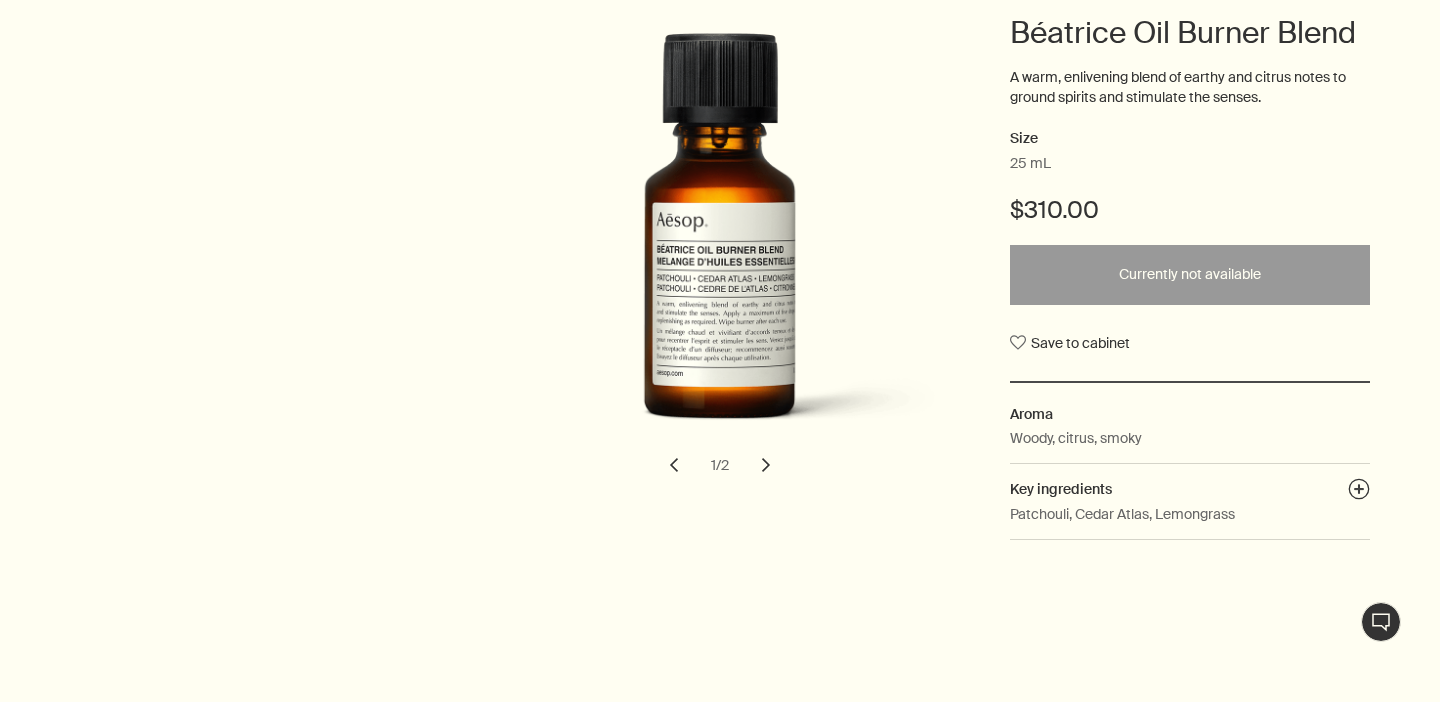 click on "chevron" at bounding box center [766, 465] 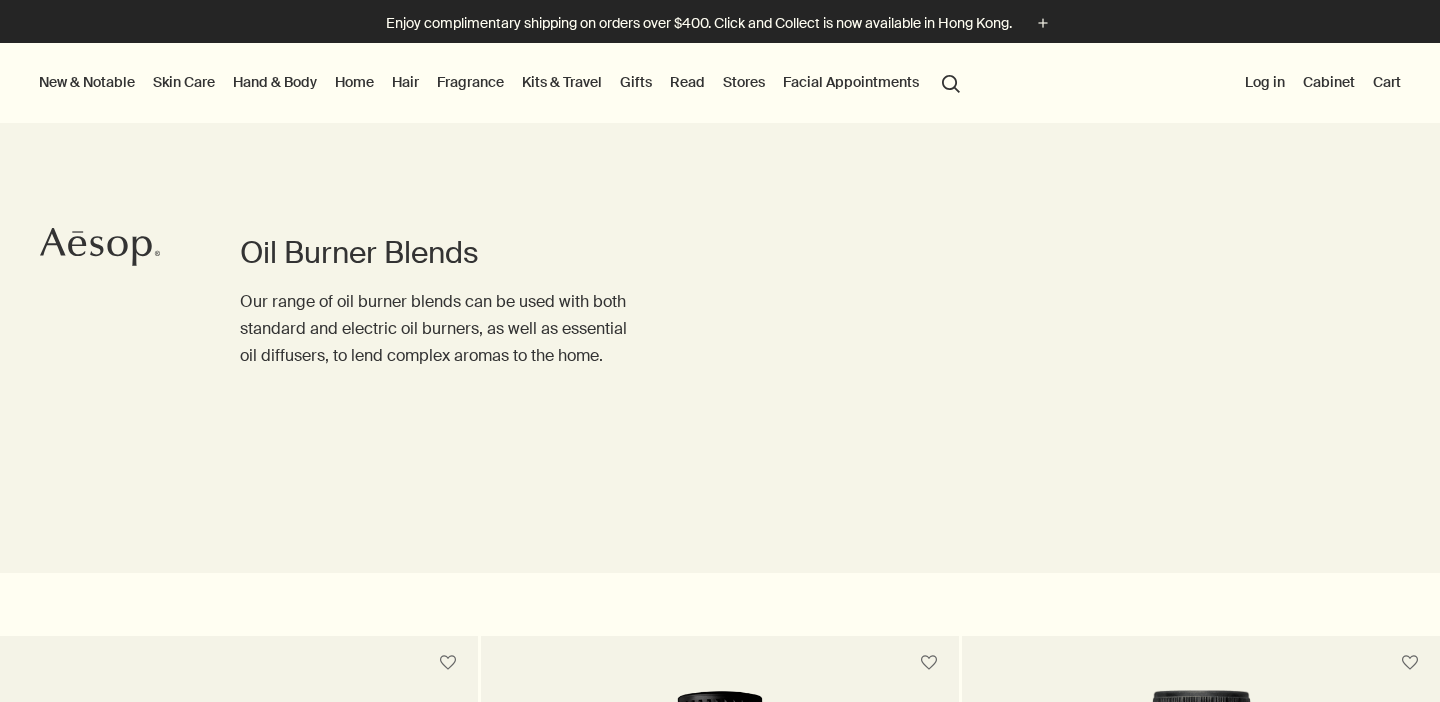 scroll, scrollTop: 277, scrollLeft: 0, axis: vertical 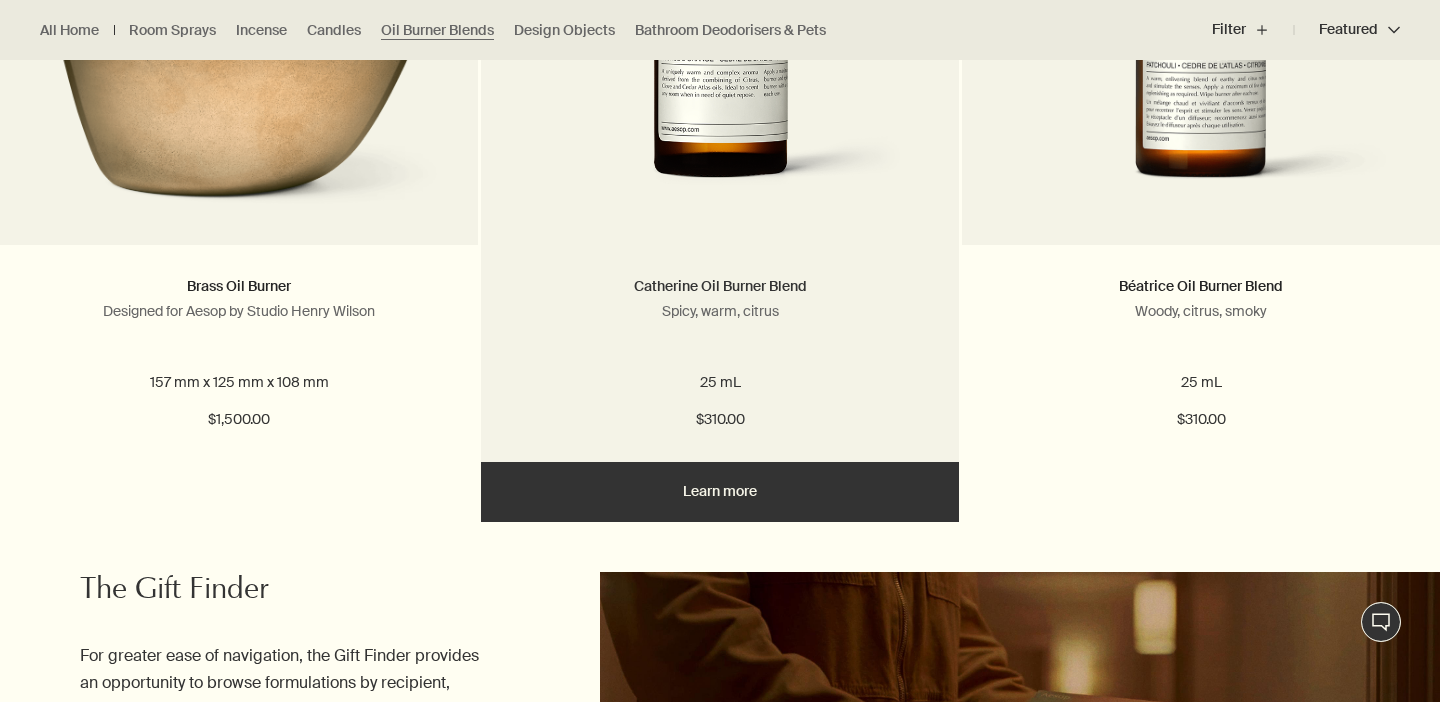 click on "Catherine Oil Burner Blend" at bounding box center (720, 286) 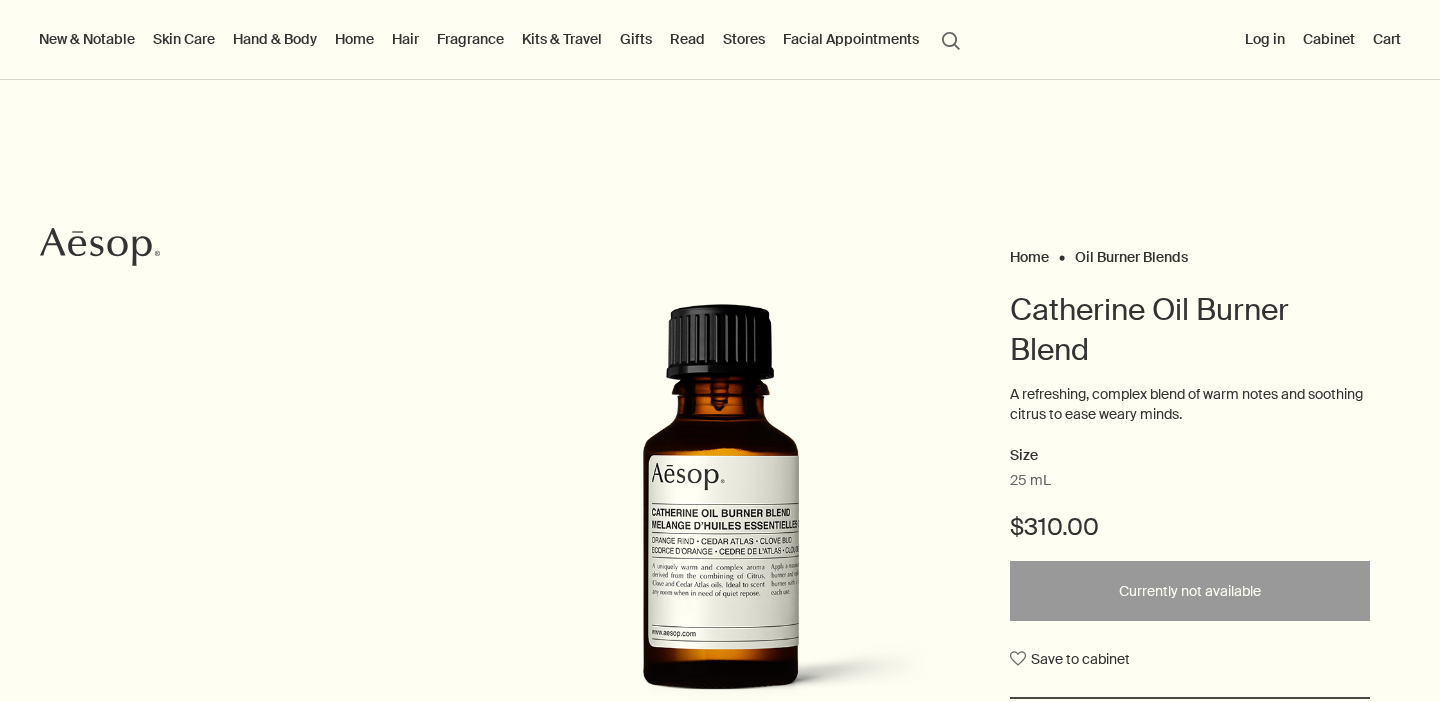 scroll, scrollTop: 0, scrollLeft: 0, axis: both 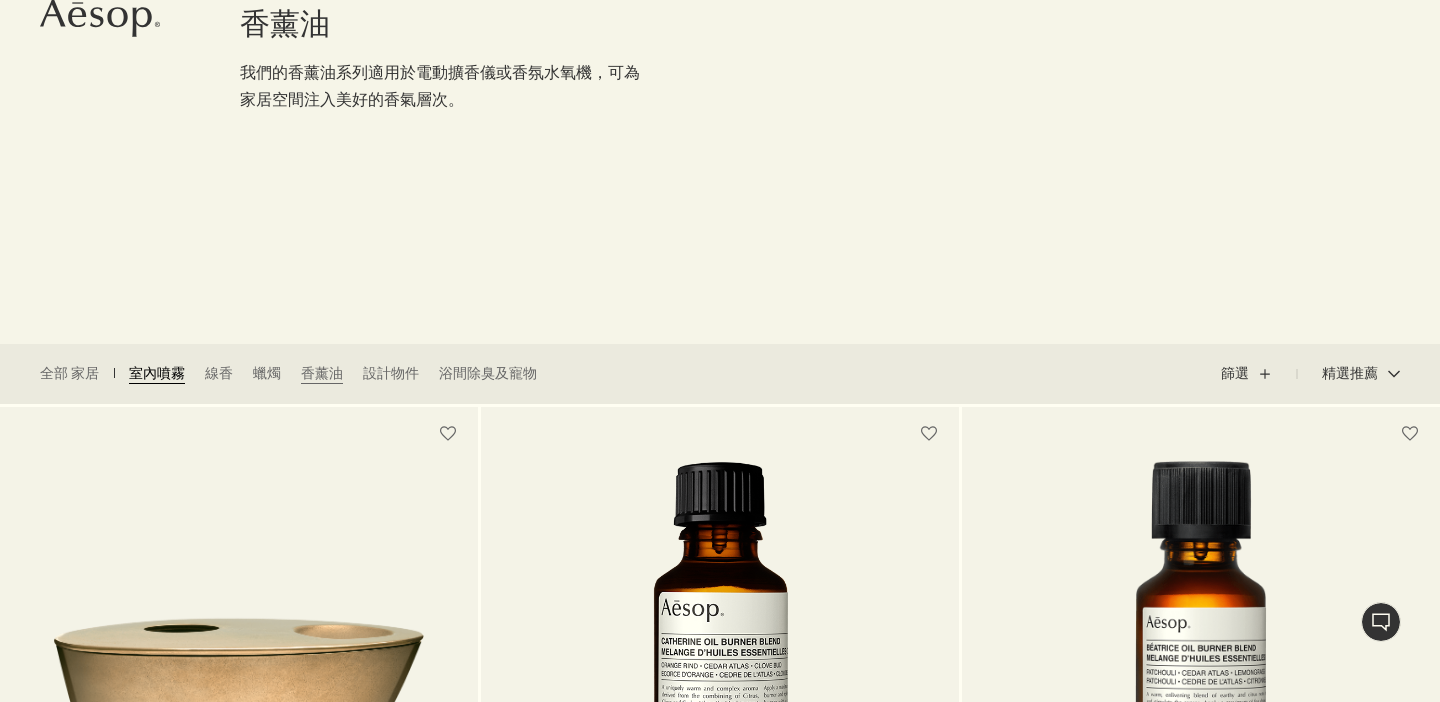 click on "室內噴霧" at bounding box center (157, 374) 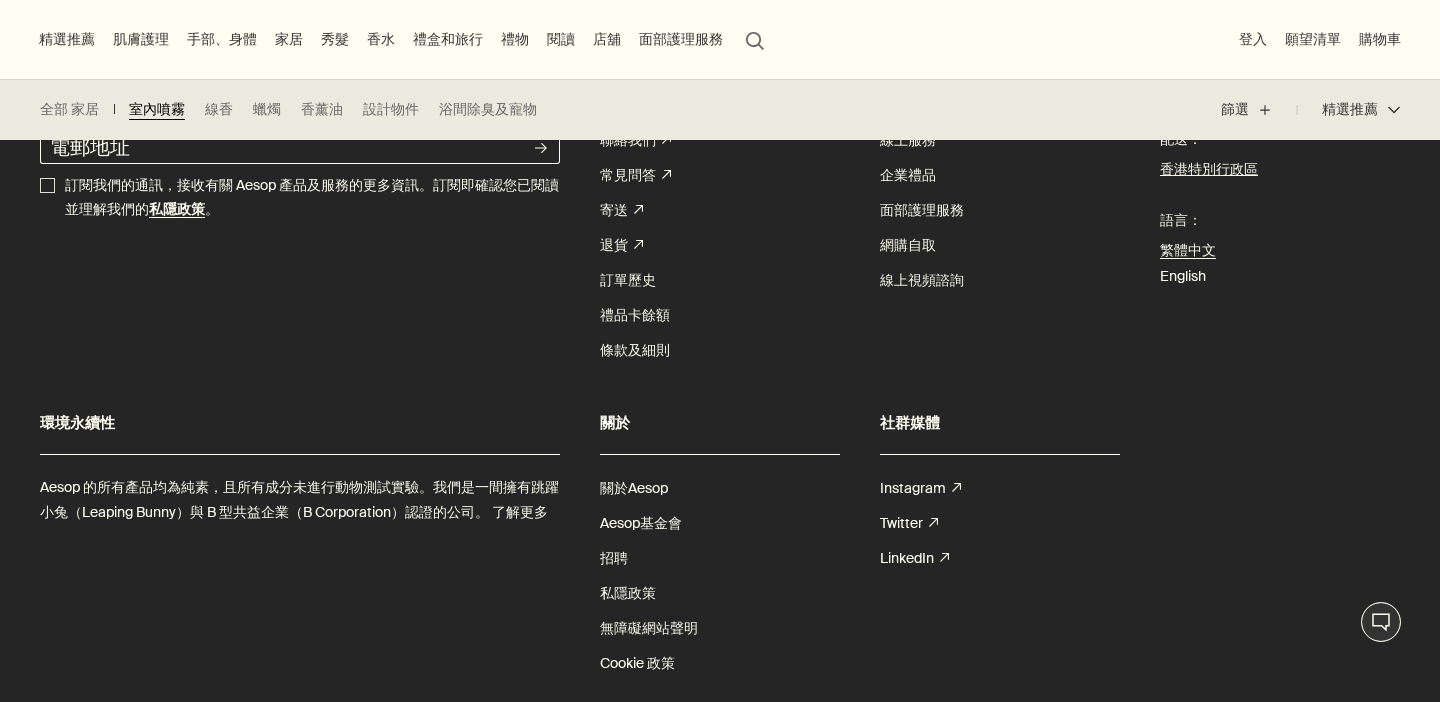 scroll, scrollTop: 2668, scrollLeft: 0, axis: vertical 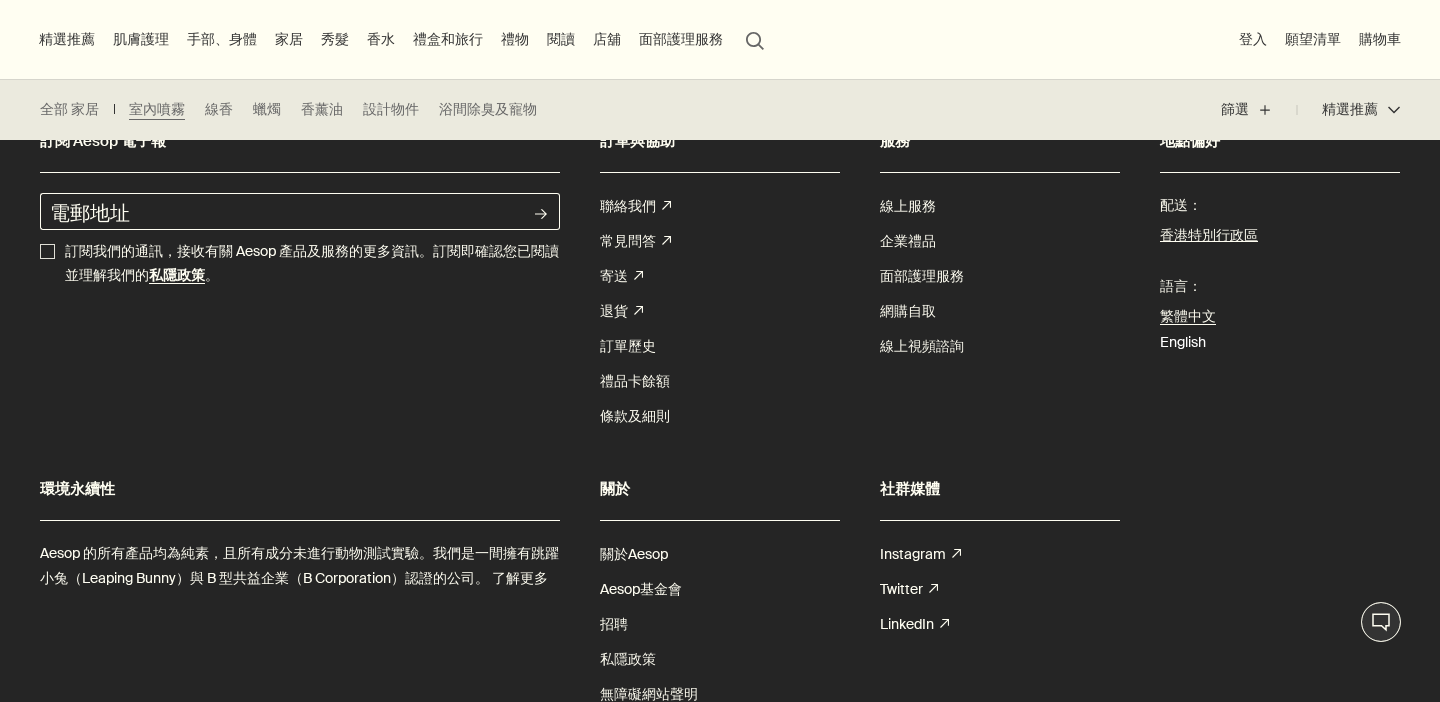 click on "English" at bounding box center [1183, 342] 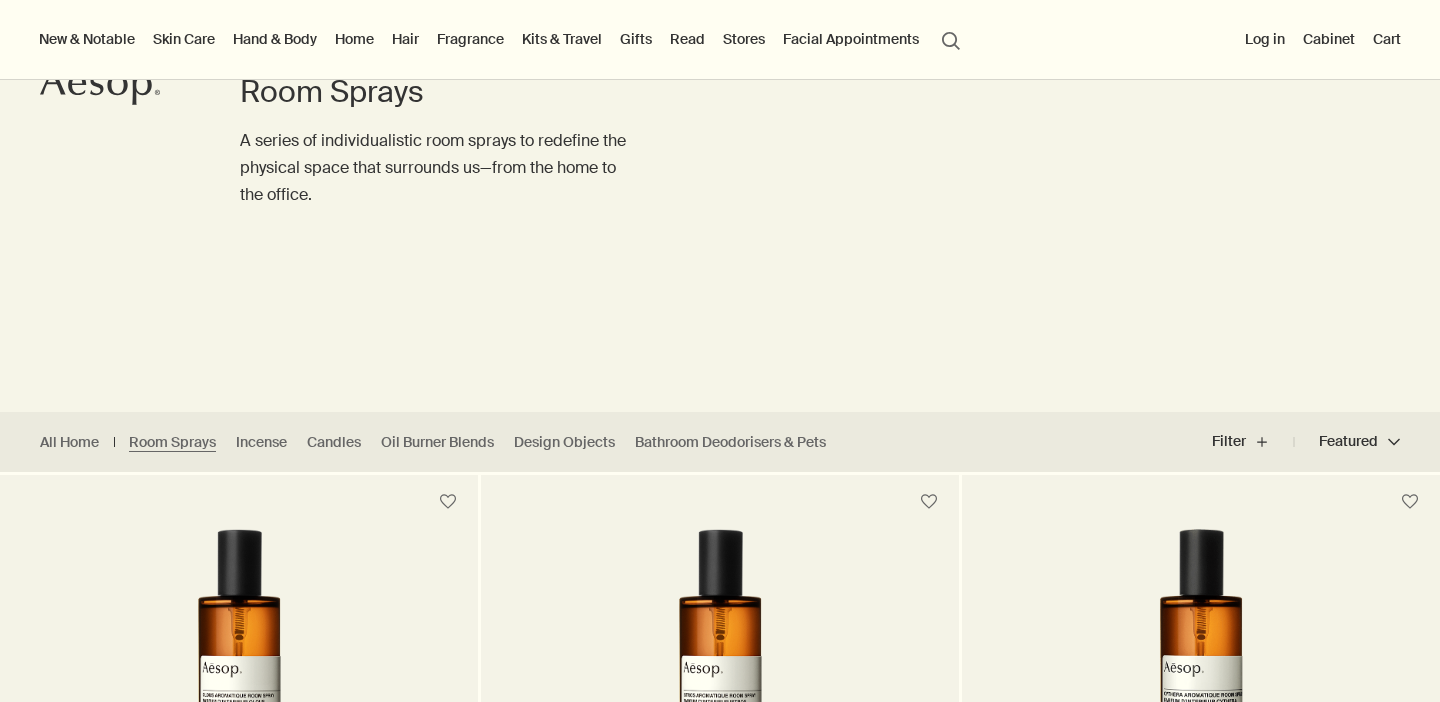 scroll, scrollTop: 198, scrollLeft: 0, axis: vertical 